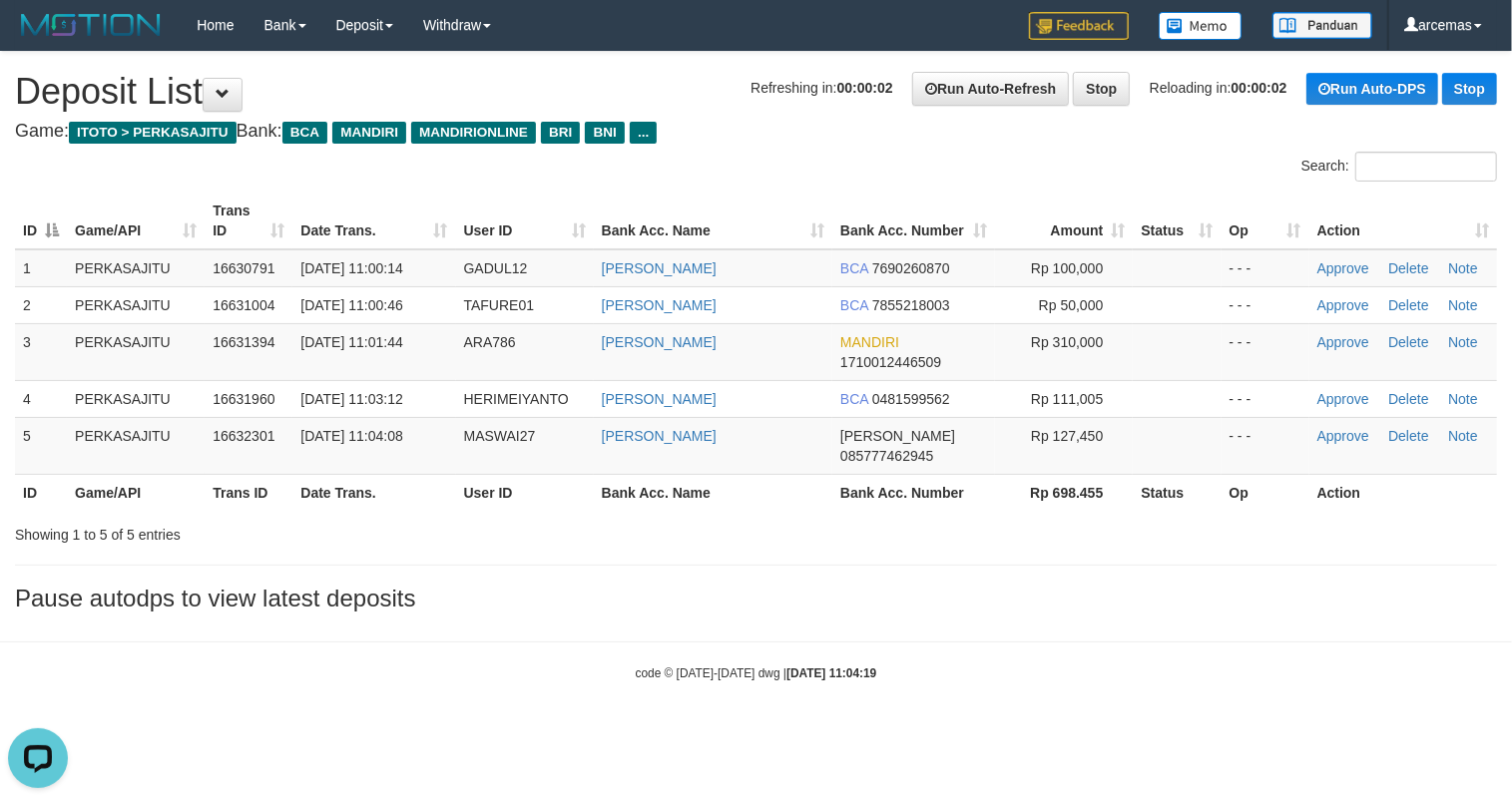 scroll, scrollTop: 0, scrollLeft: 0, axis: both 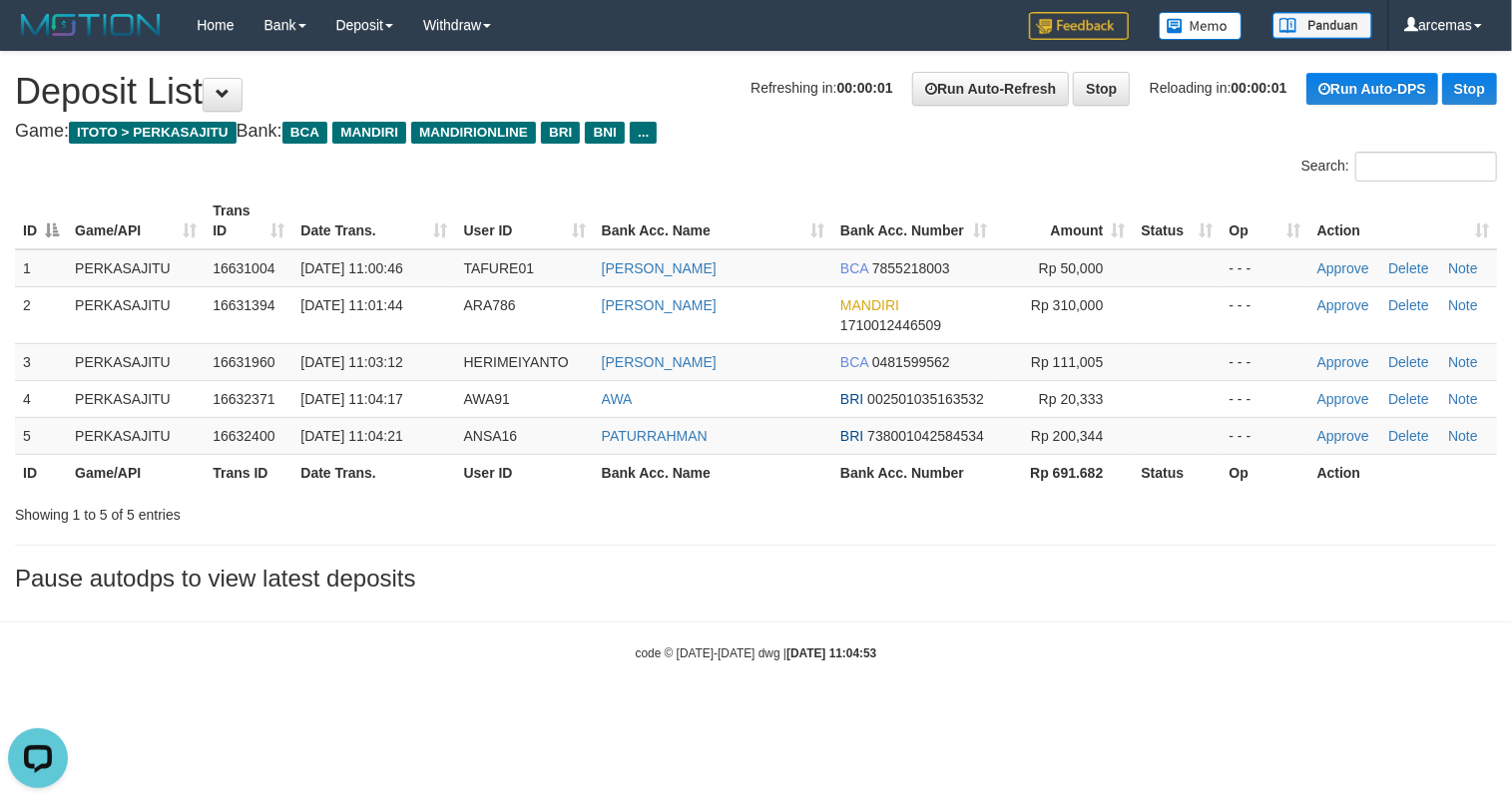 click on "Bank Acc. Number" at bounding box center (913, 220) 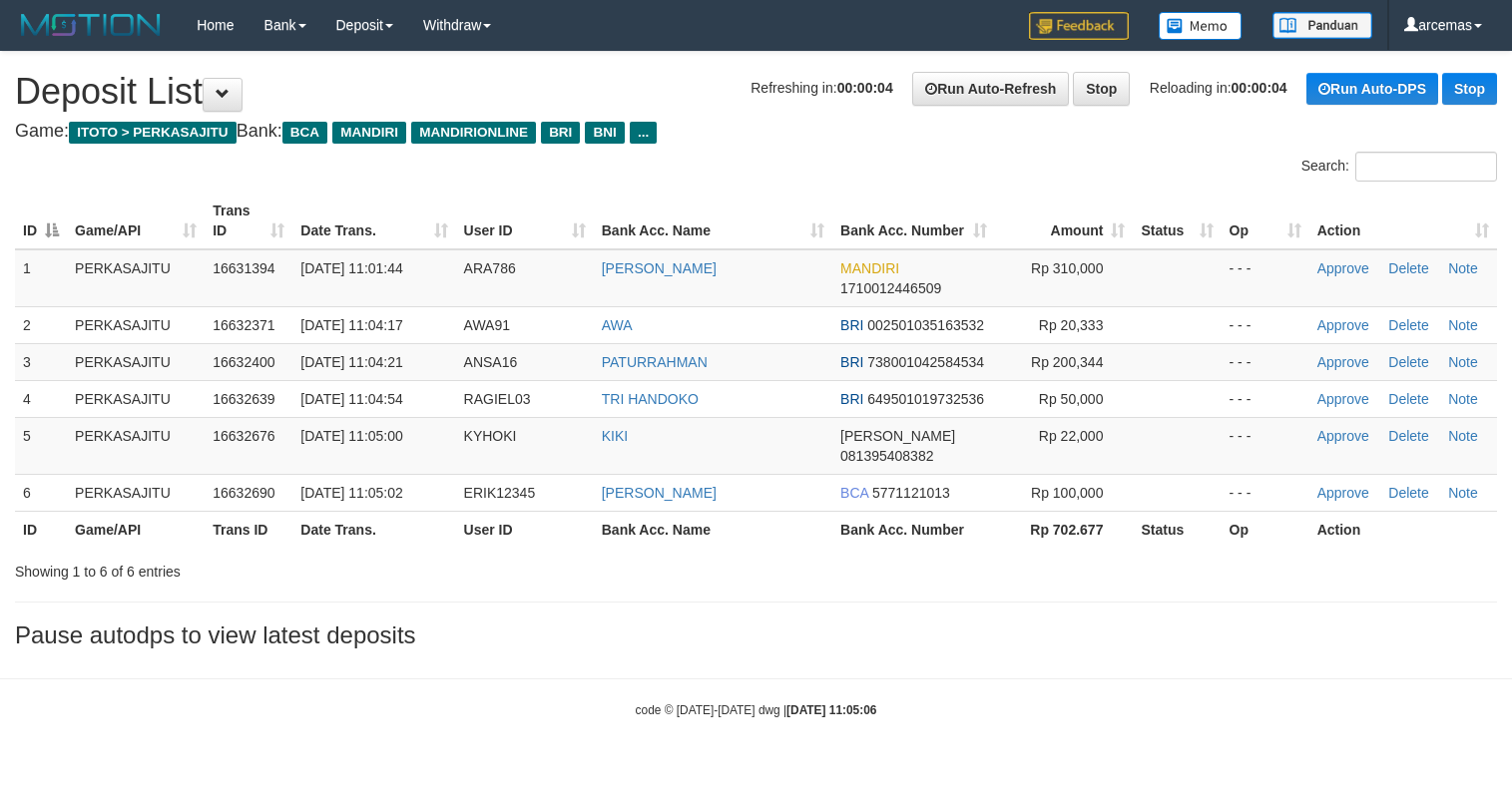scroll, scrollTop: 0, scrollLeft: 0, axis: both 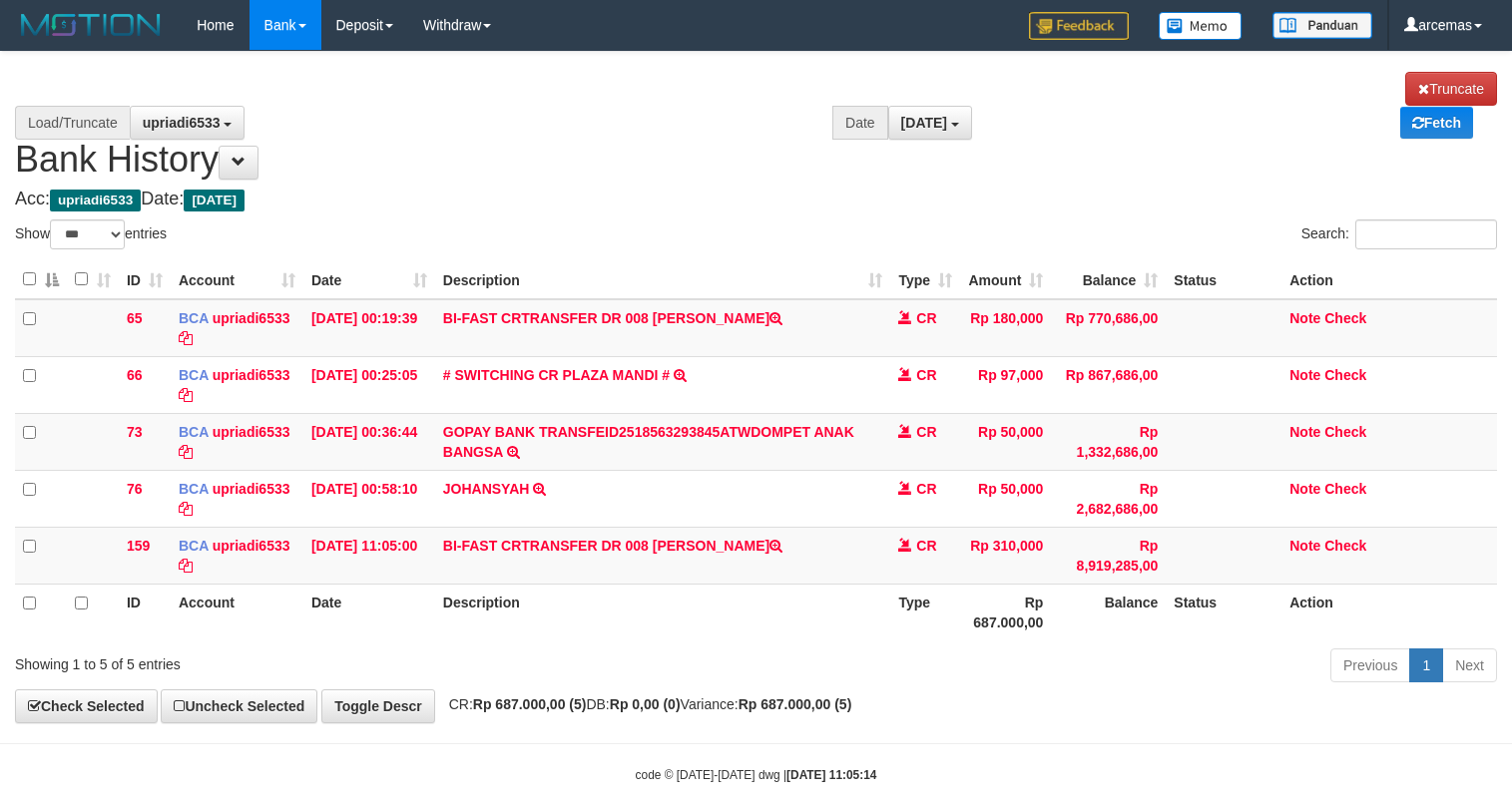 select on "***" 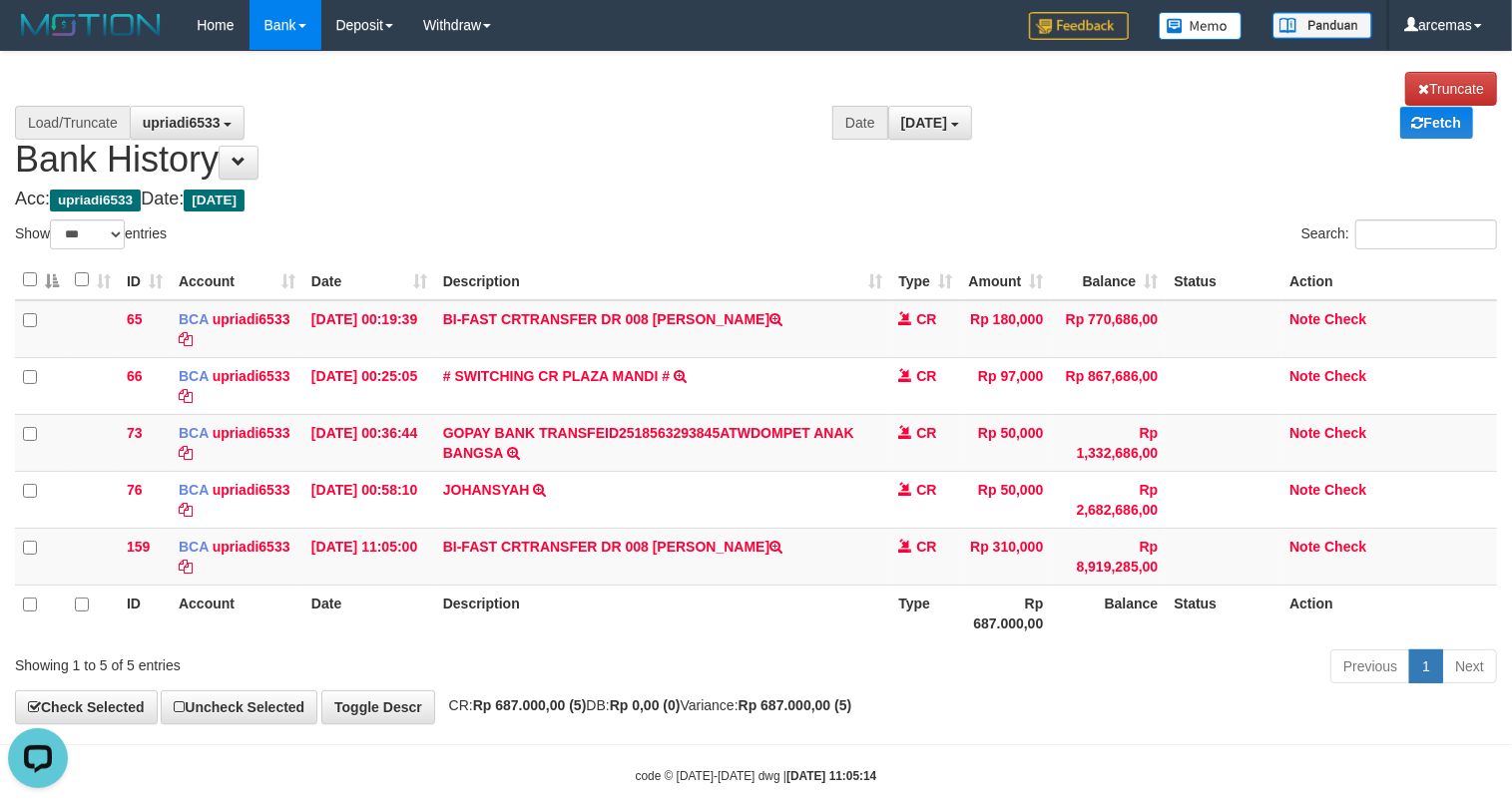 scroll, scrollTop: 0, scrollLeft: 0, axis: both 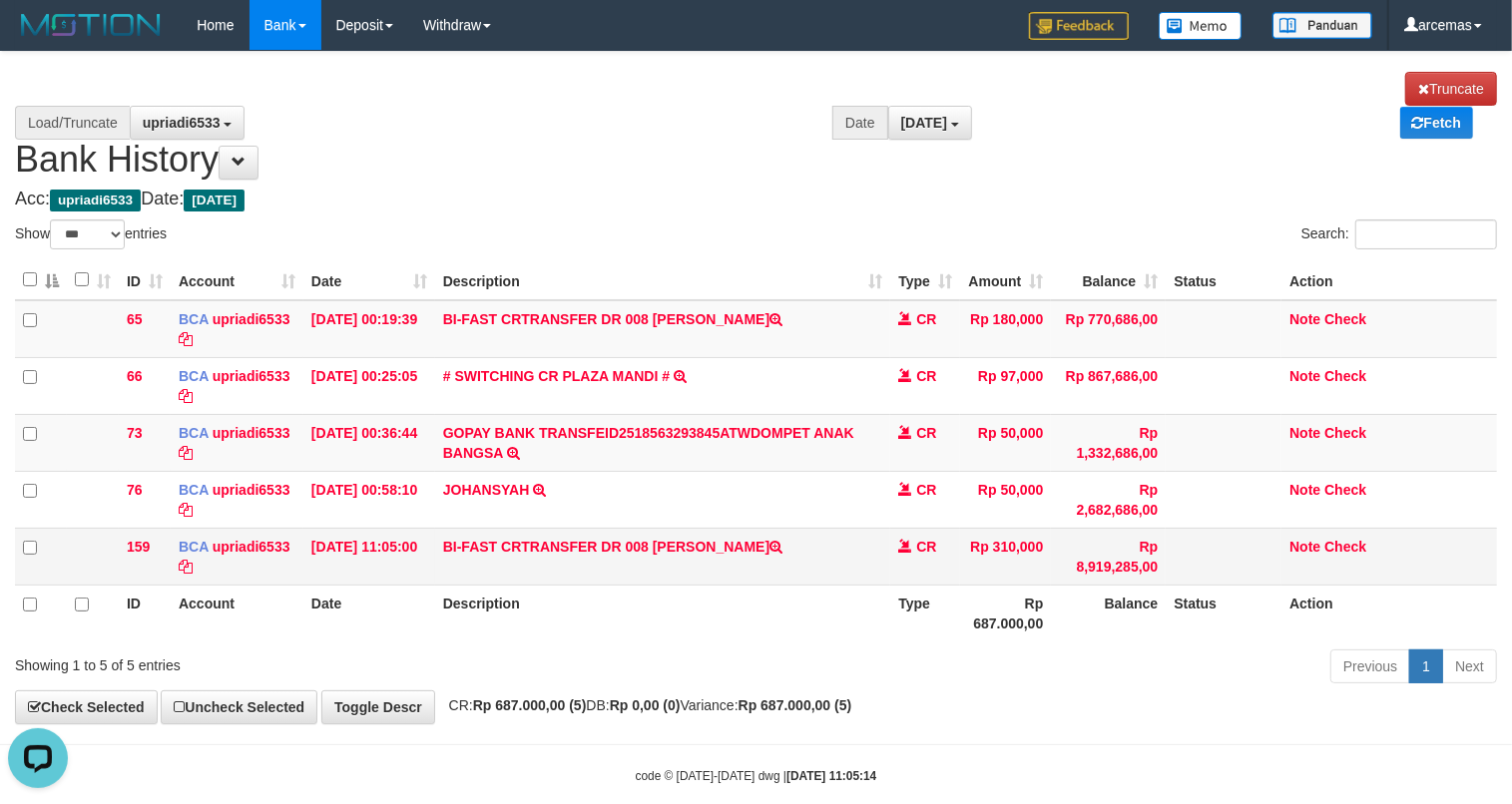 click on "Note
Check" at bounding box center (1389, 556) 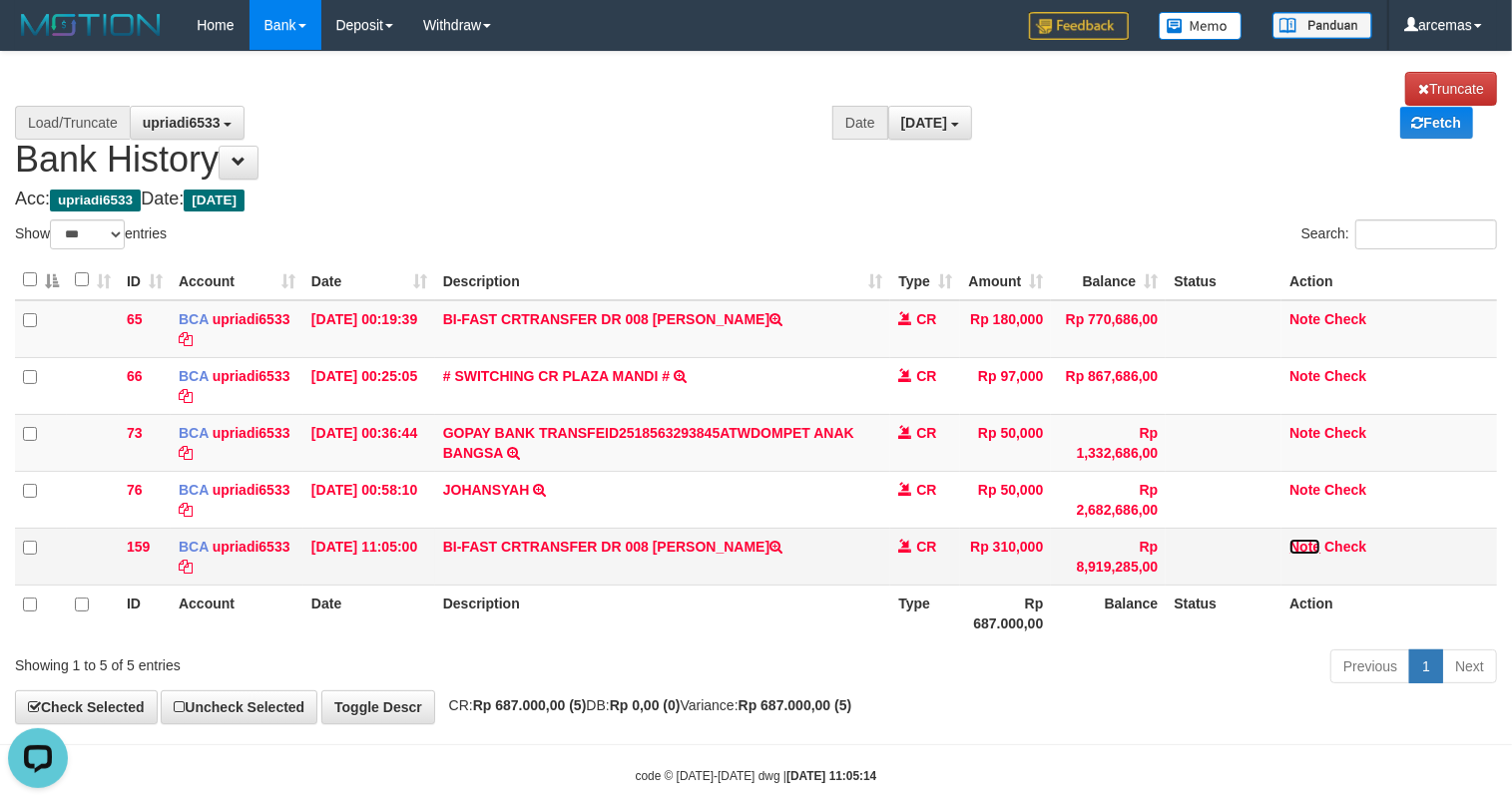 click on "Note" at bounding box center (1304, 547) 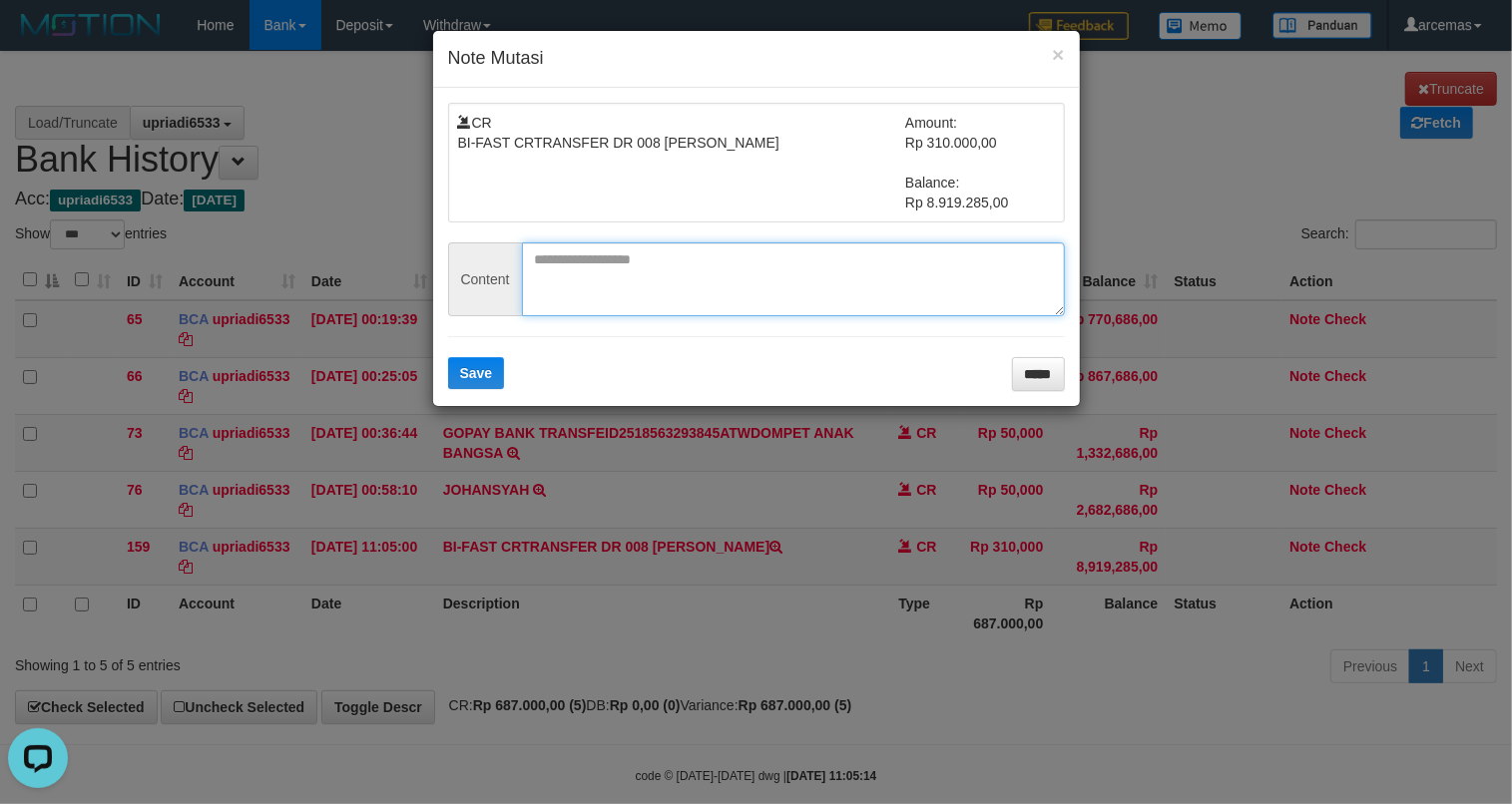 click at bounding box center [793, 279] 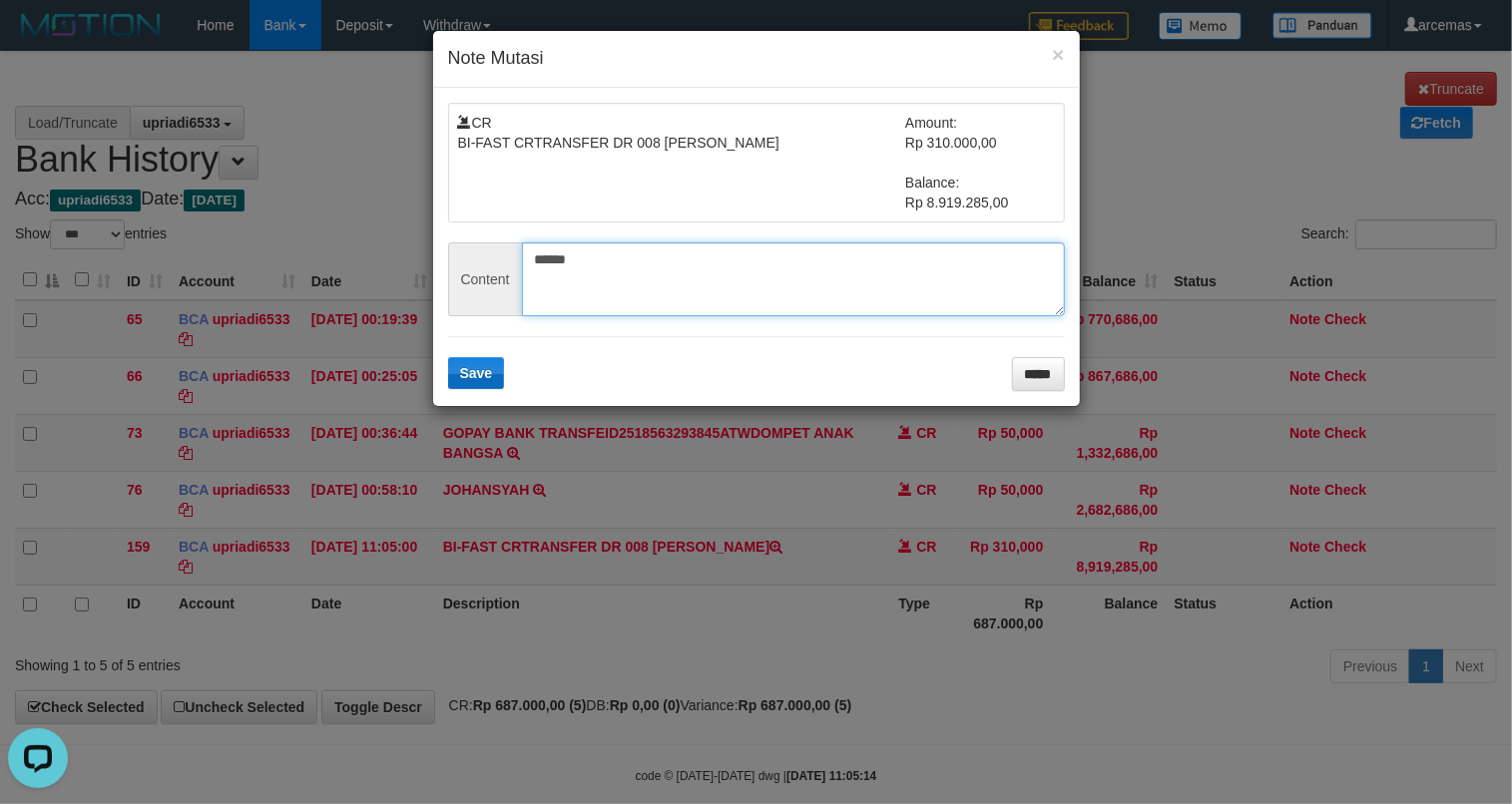 type on "******" 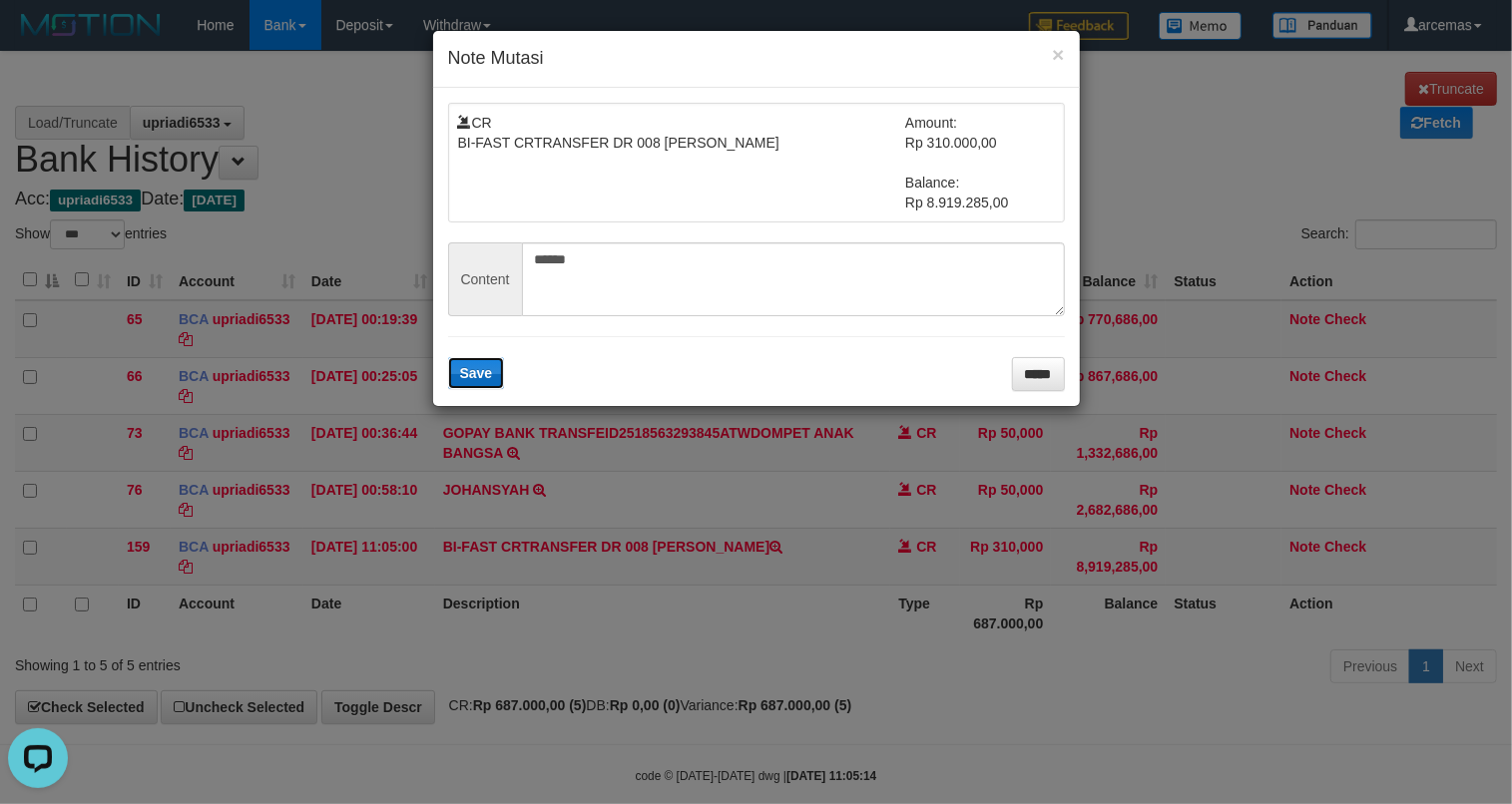 click on "Save" at bounding box center [476, 373] 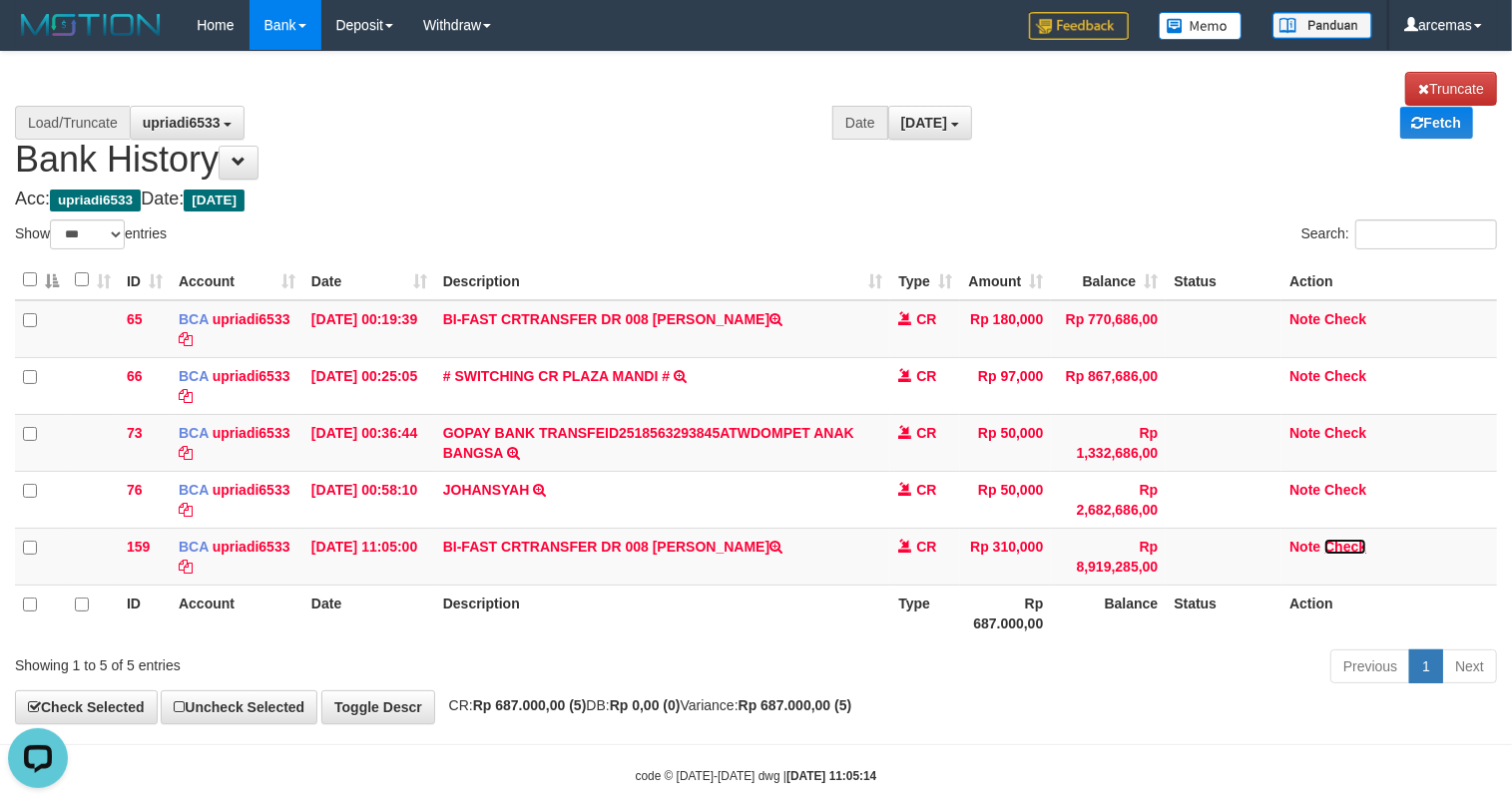click on "Check" at bounding box center [1345, 547] 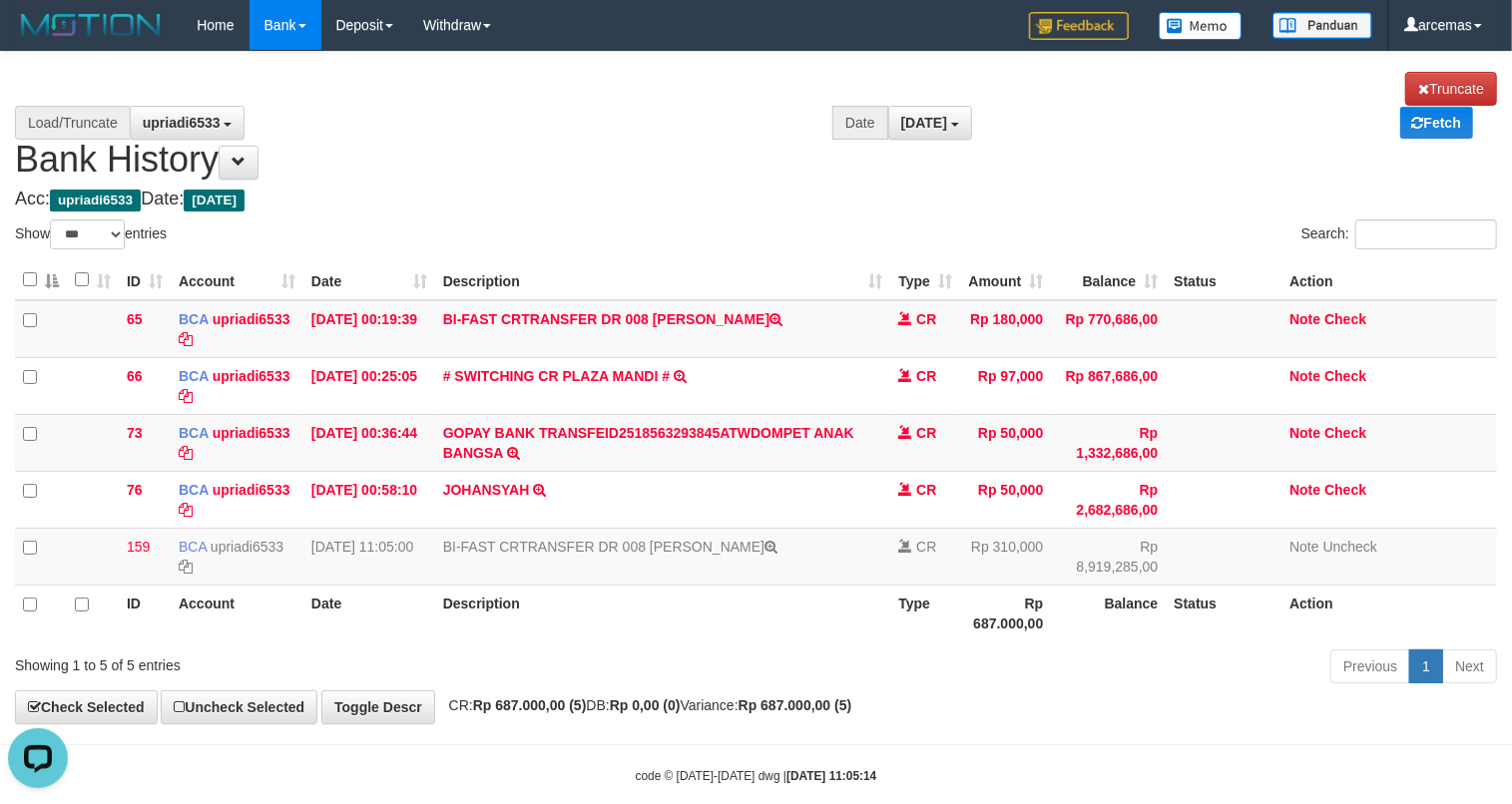 click on "Search:" at bounding box center (1135, 236) 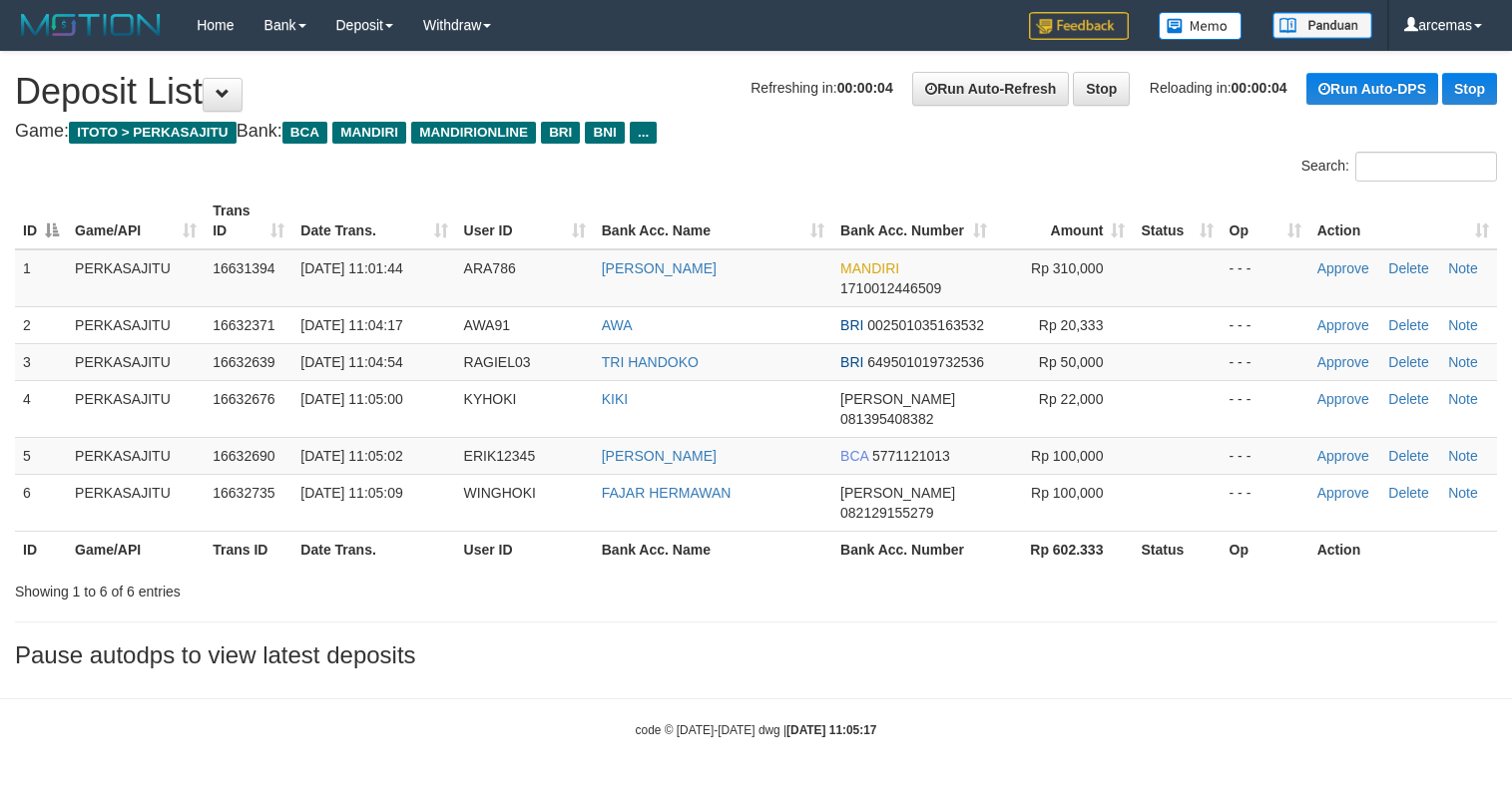 scroll, scrollTop: 0, scrollLeft: 0, axis: both 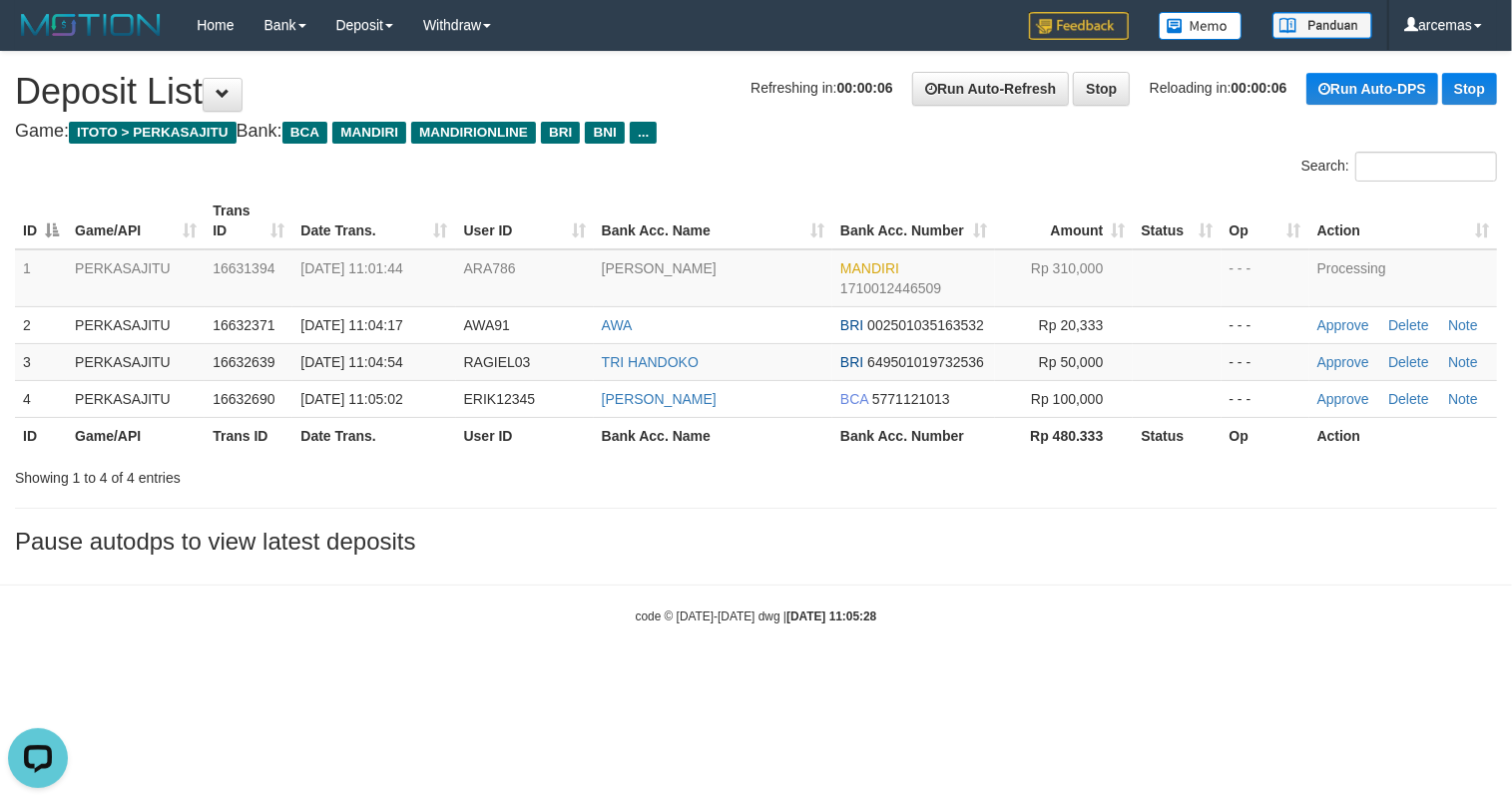 click on "Search:" at bounding box center [1135, 169] 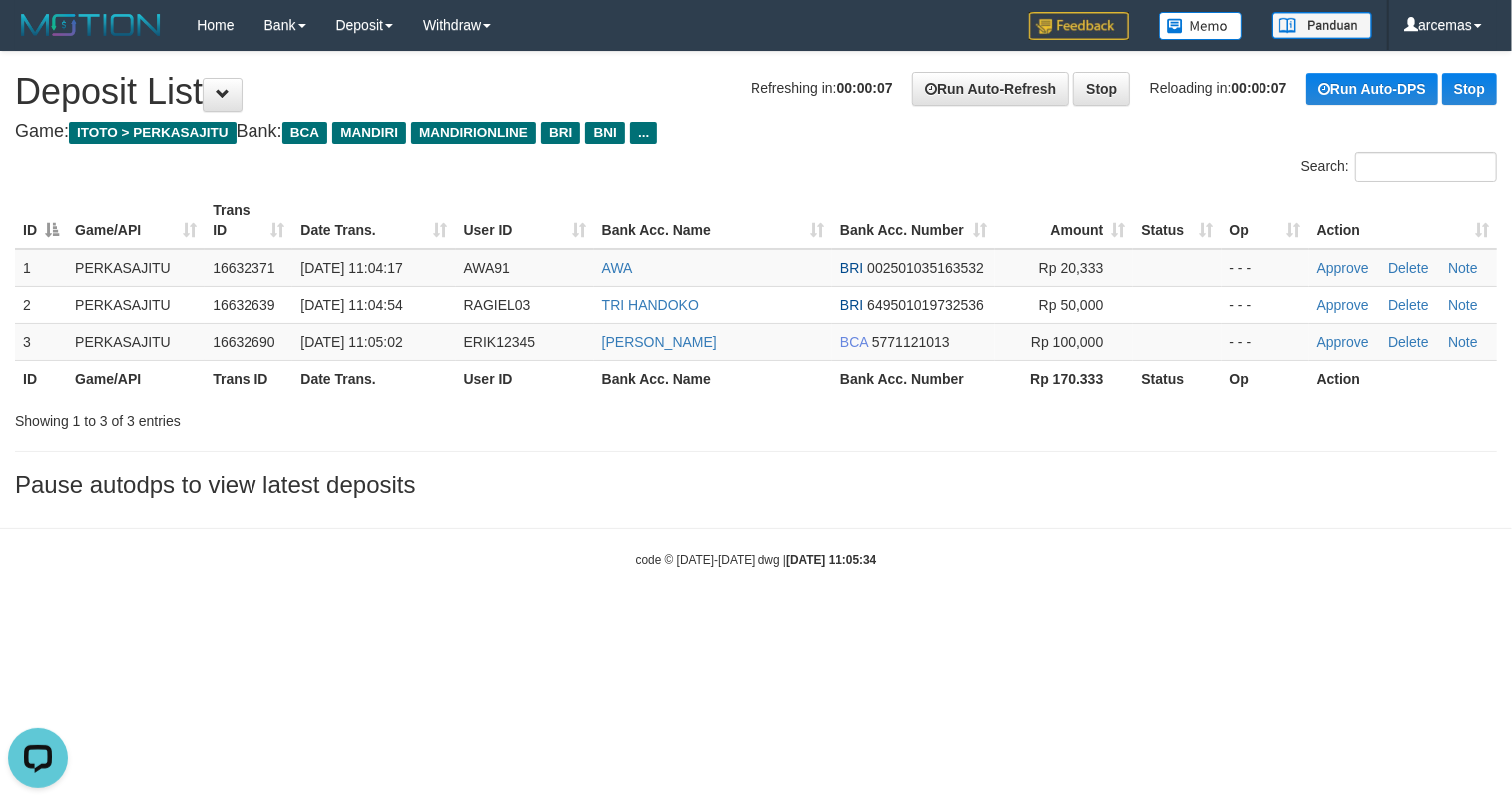 scroll, scrollTop: 0, scrollLeft: 0, axis: both 